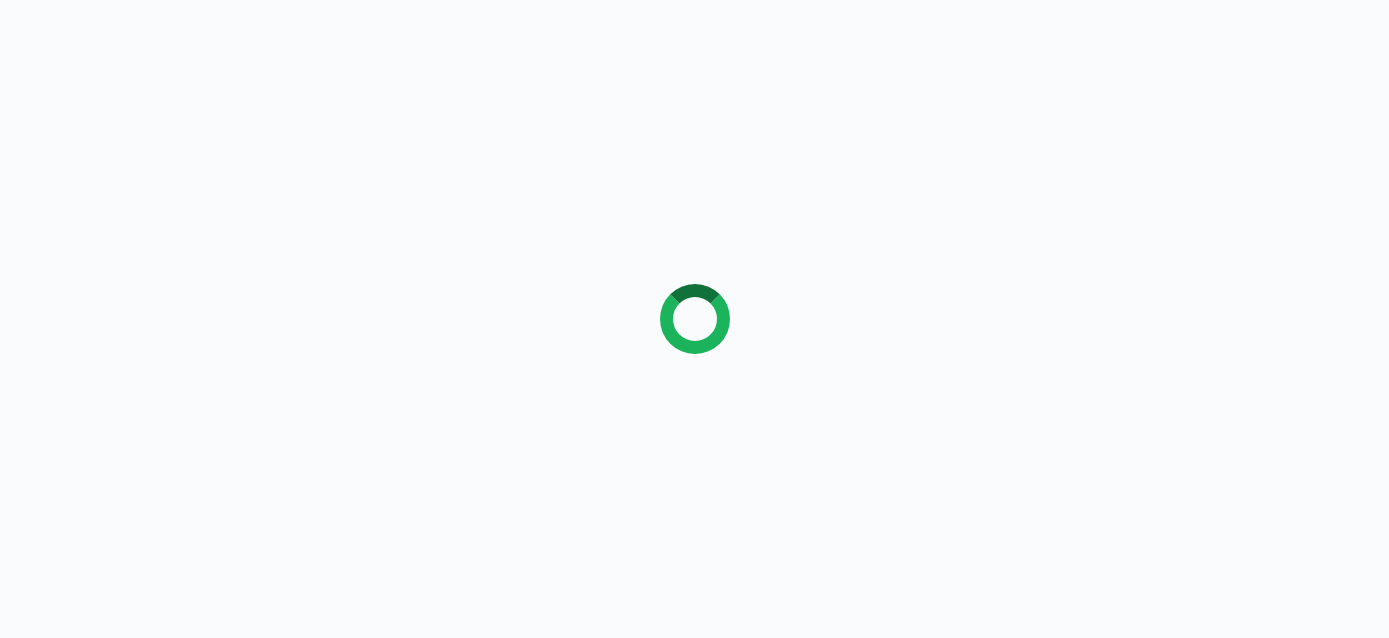 scroll, scrollTop: 0, scrollLeft: 0, axis: both 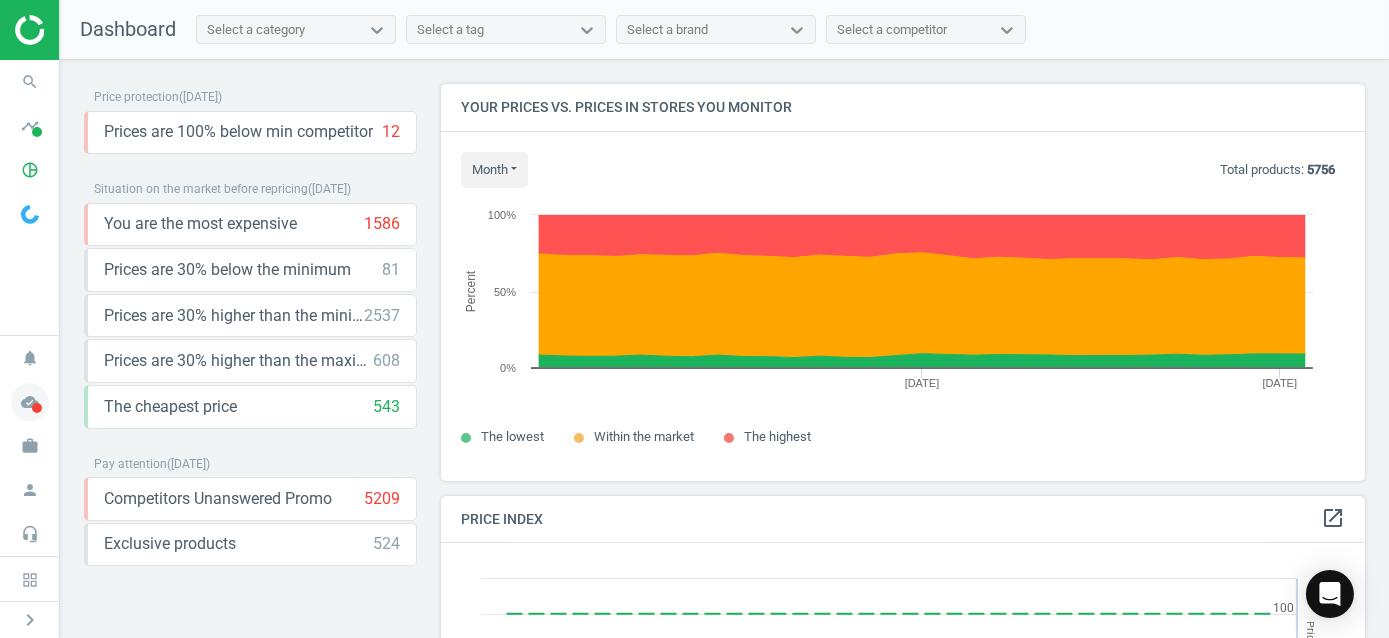 click on "cloud_done" at bounding box center (30, 402) 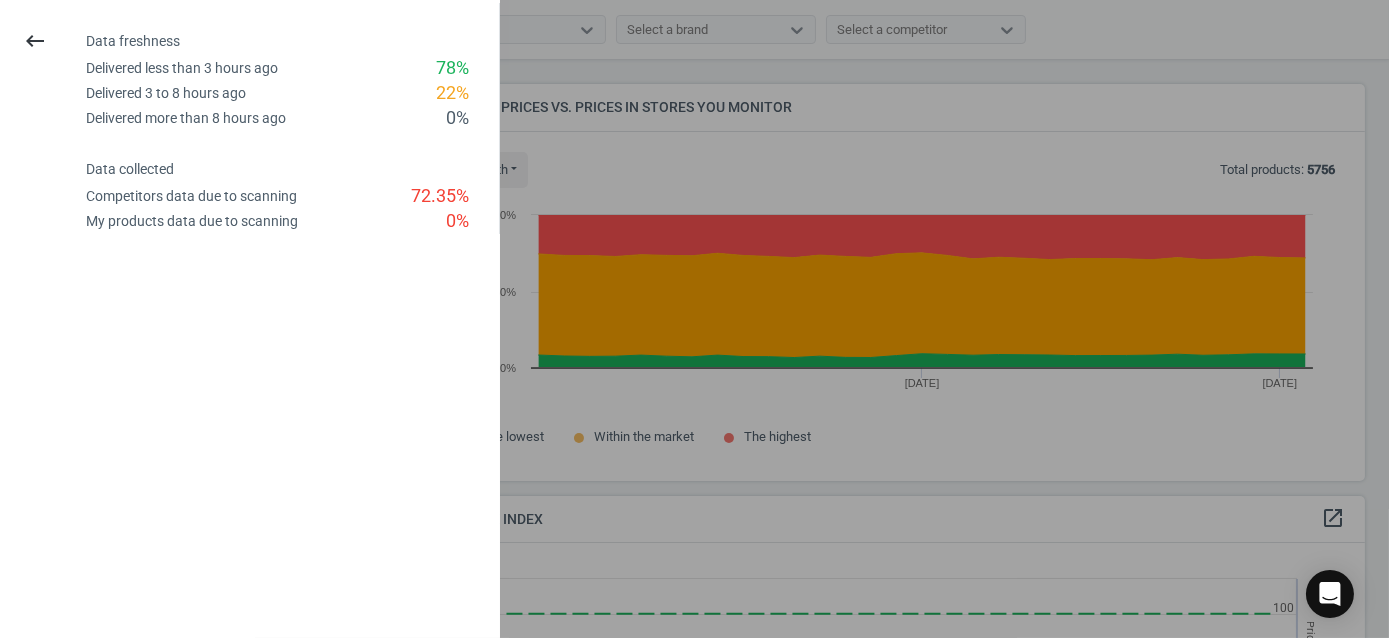 drag, startPoint x: 970, startPoint y: 116, endPoint x: 892, endPoint y: 108, distance: 78.40918 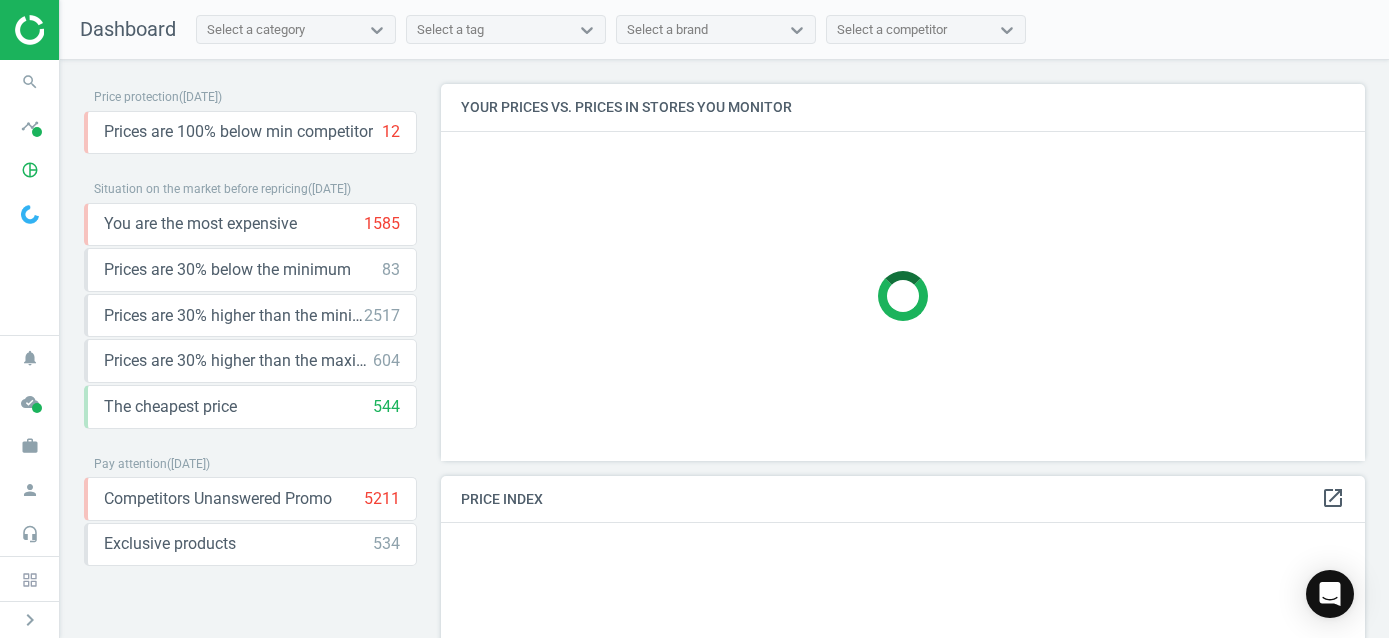 scroll, scrollTop: 0, scrollLeft: 0, axis: both 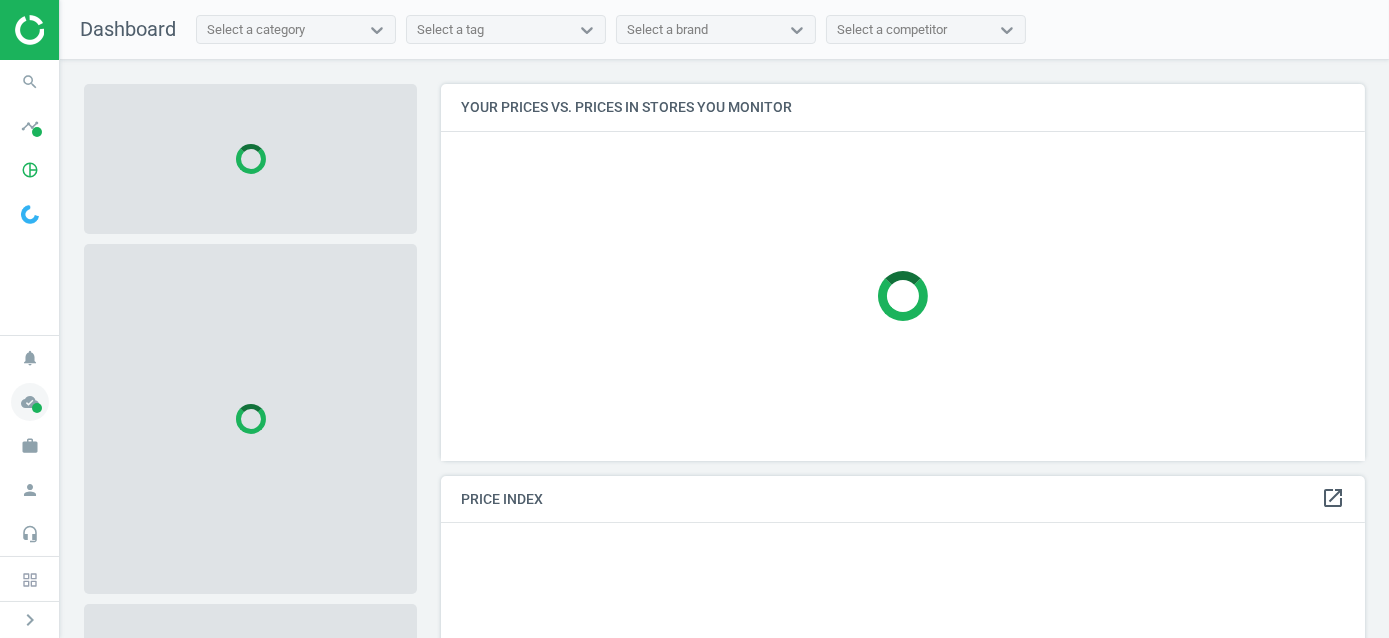 click on "cloud_done" at bounding box center [30, 402] 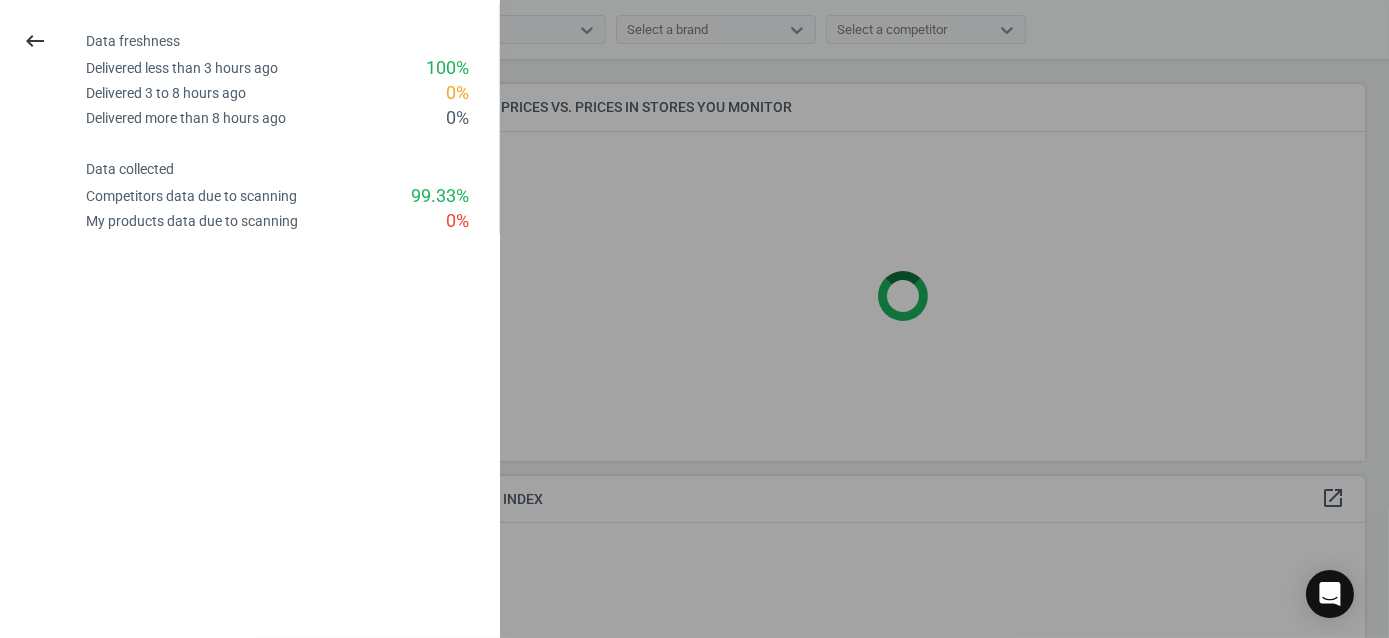 click at bounding box center (694, 319) 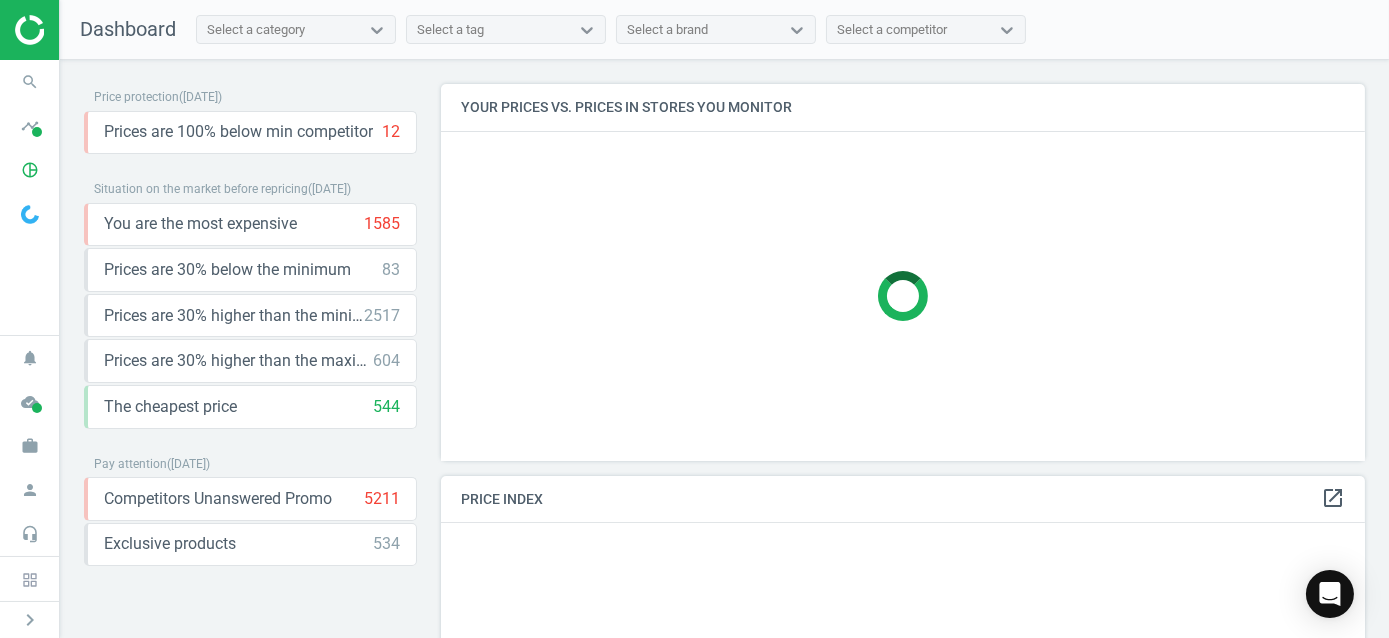 scroll, scrollTop: 100, scrollLeft: 0, axis: vertical 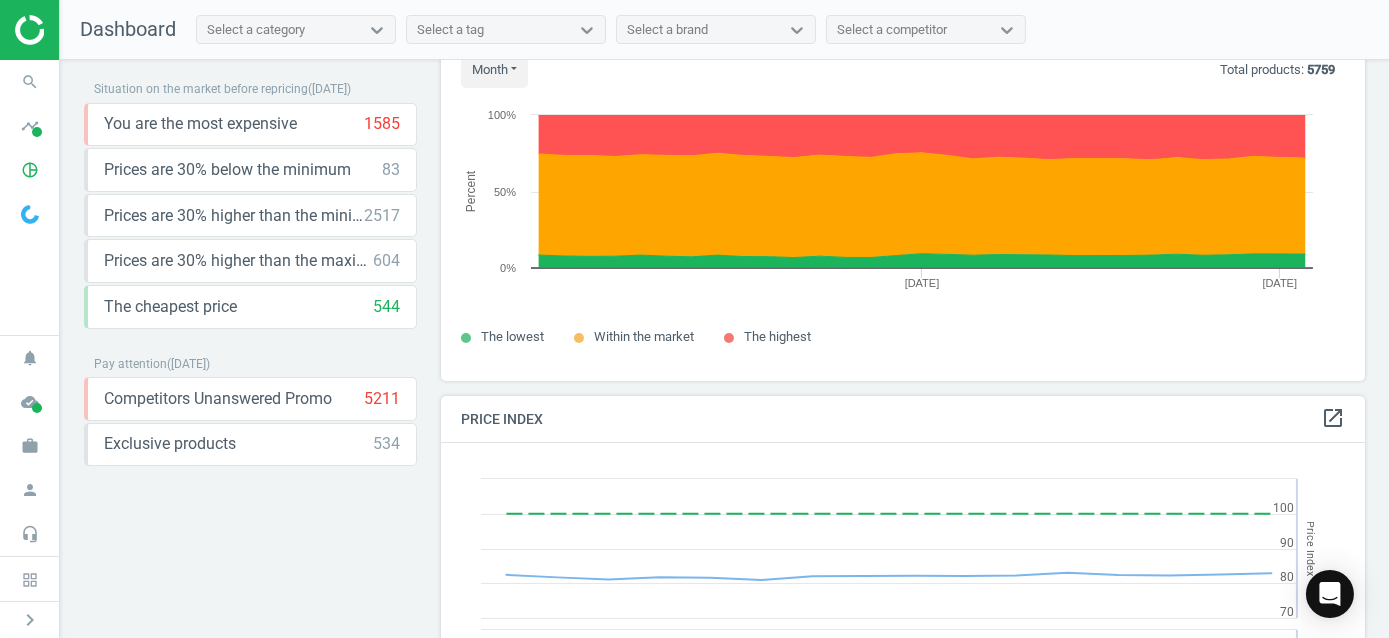 drag, startPoint x: 320, startPoint y: 496, endPoint x: 340, endPoint y: 520, distance: 31.241 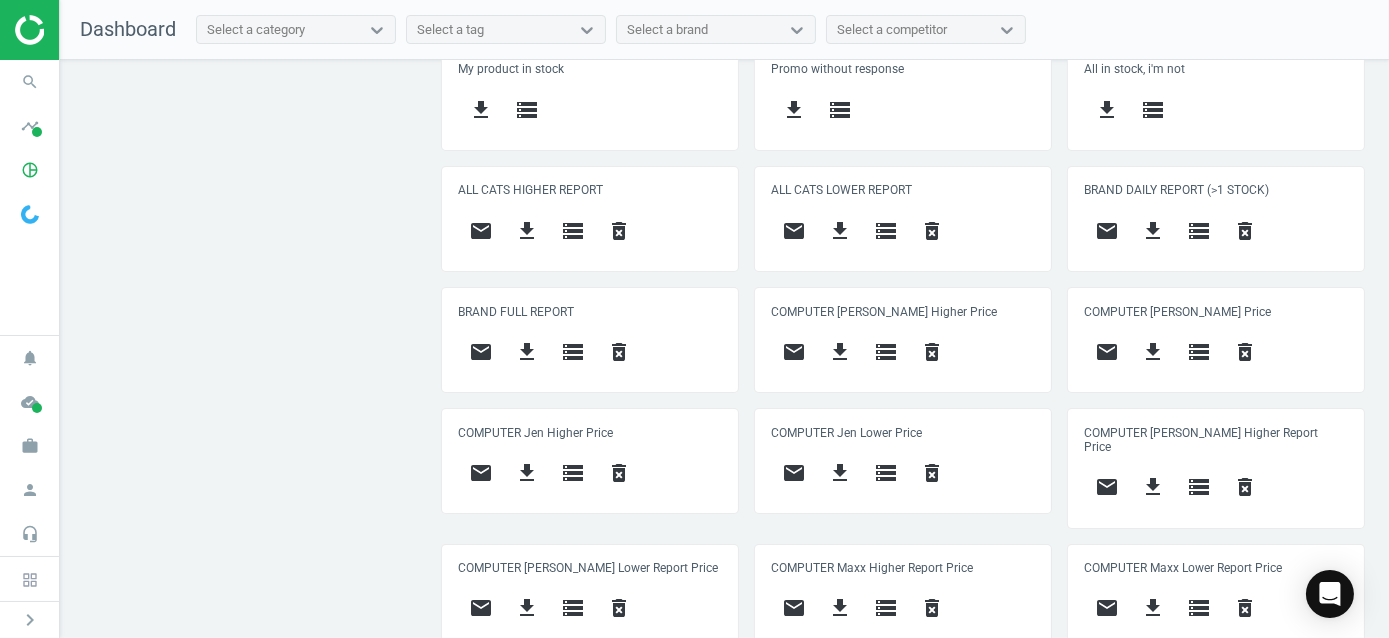 scroll, scrollTop: 900, scrollLeft: 0, axis: vertical 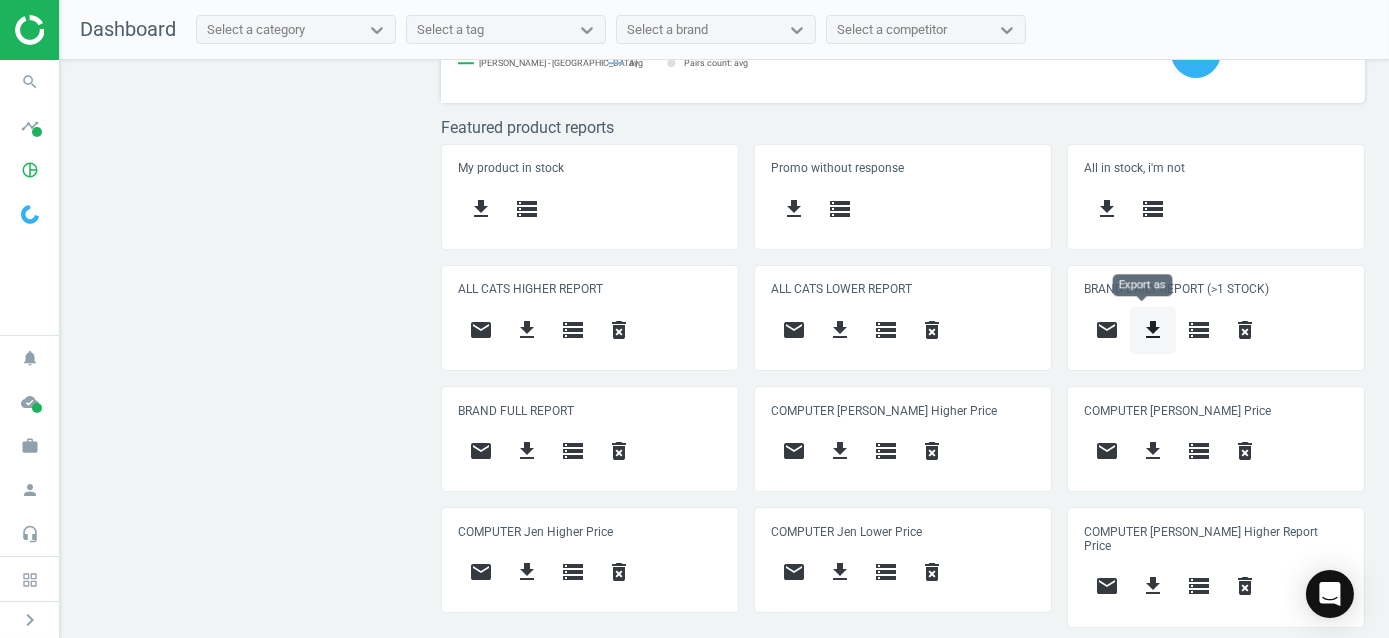click on "get_app" at bounding box center [1153, 330] 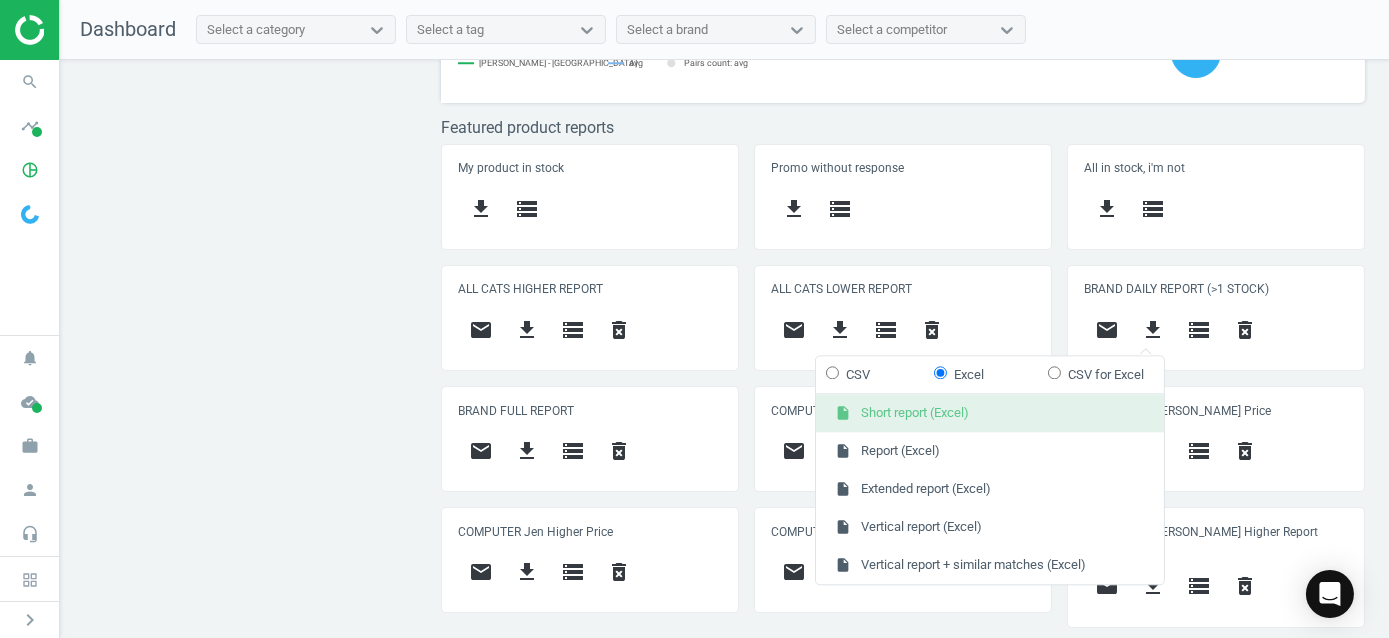 click on "insert_drive_file Short report (Excel)" at bounding box center [990, 414] 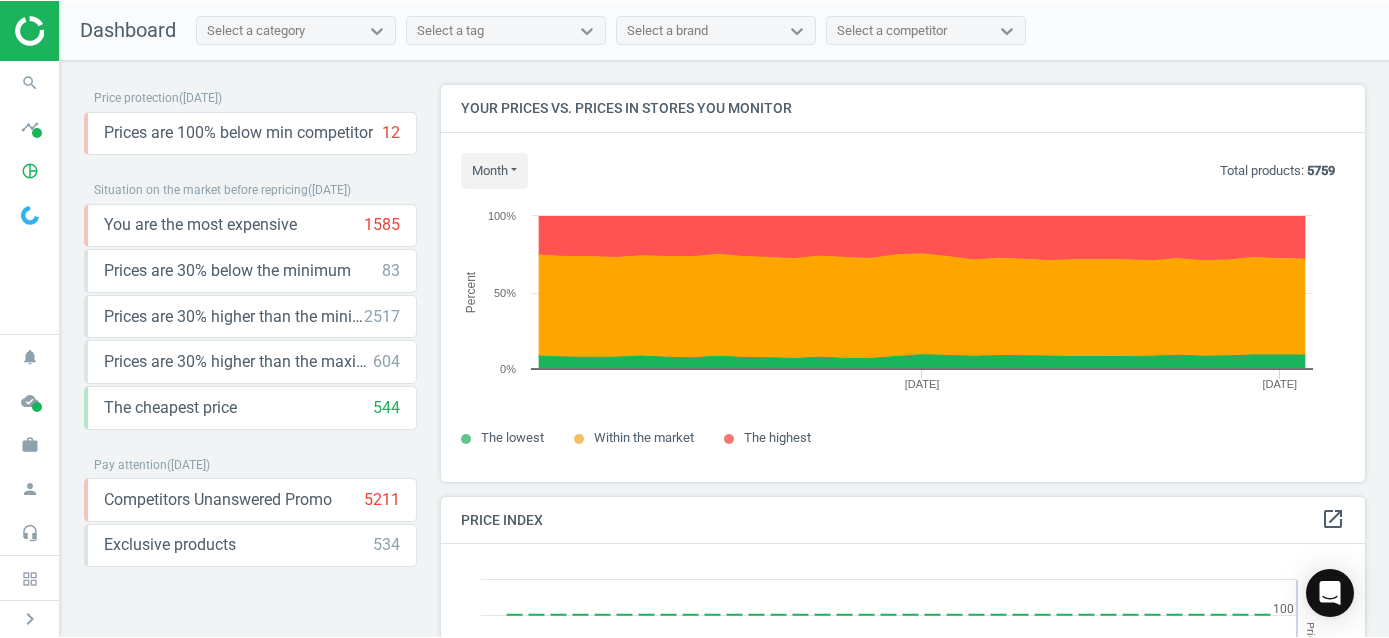 scroll, scrollTop: 0, scrollLeft: 0, axis: both 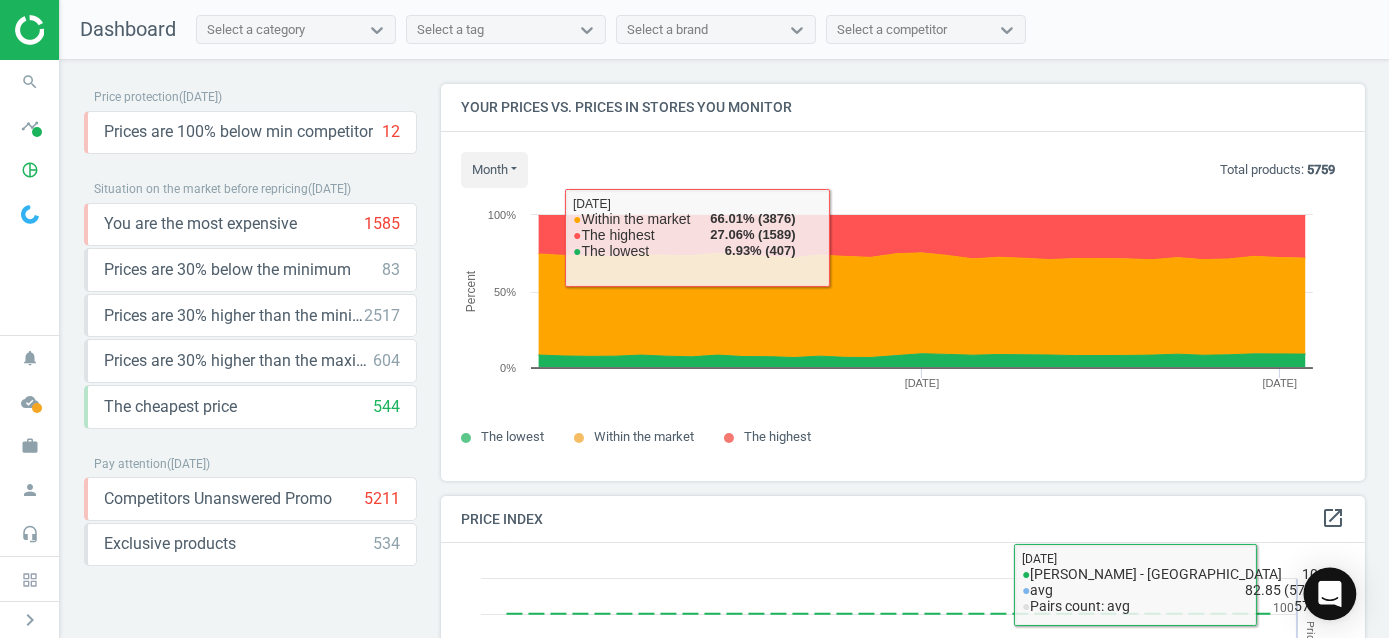 click at bounding box center (1330, 594) 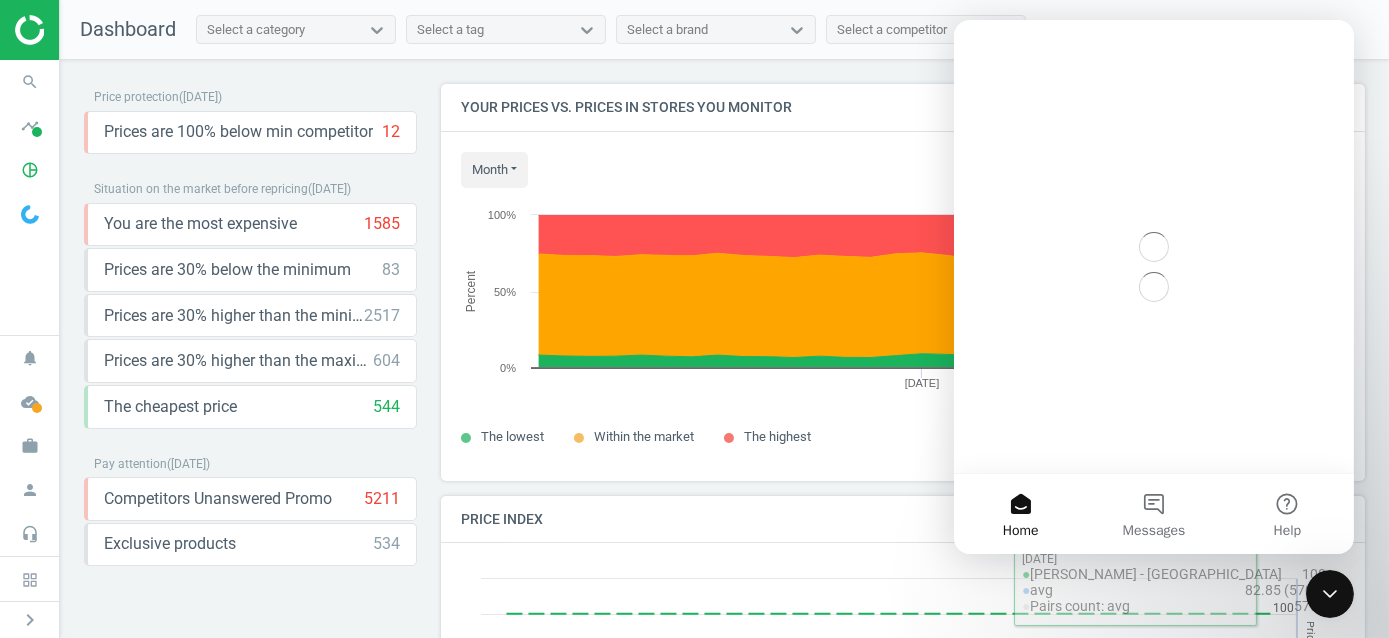 scroll, scrollTop: 0, scrollLeft: 0, axis: both 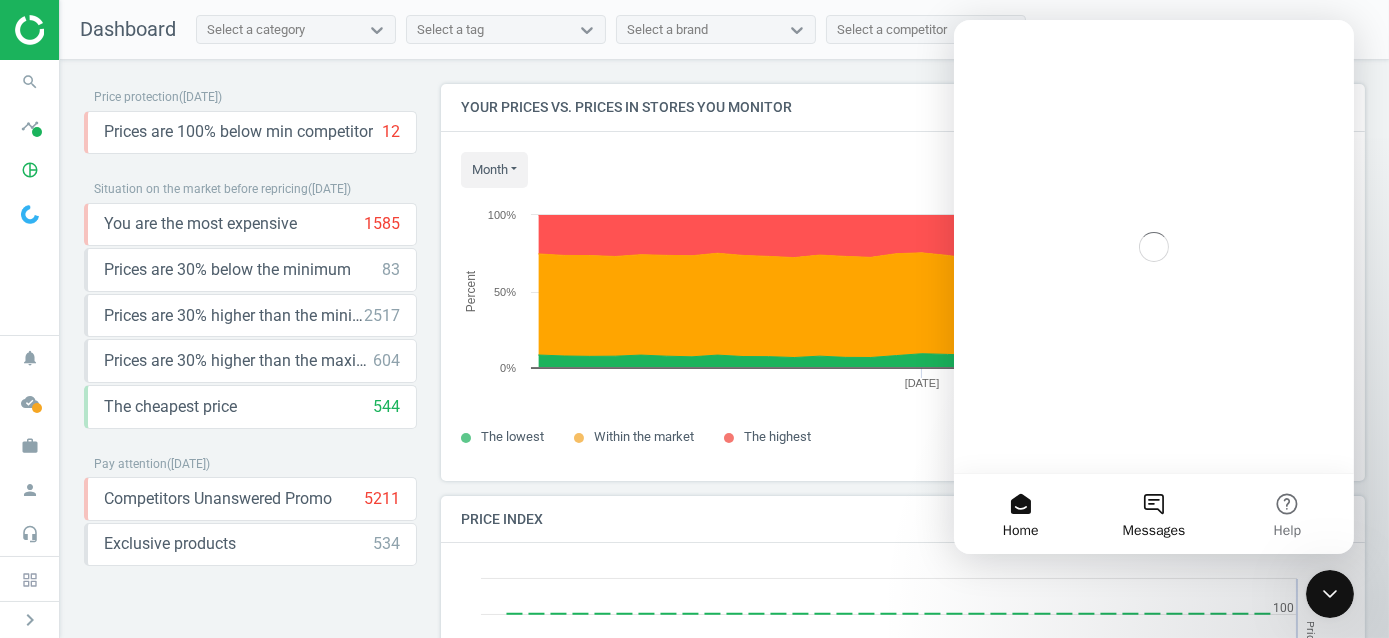 click on "Messages" at bounding box center (1152, 514) 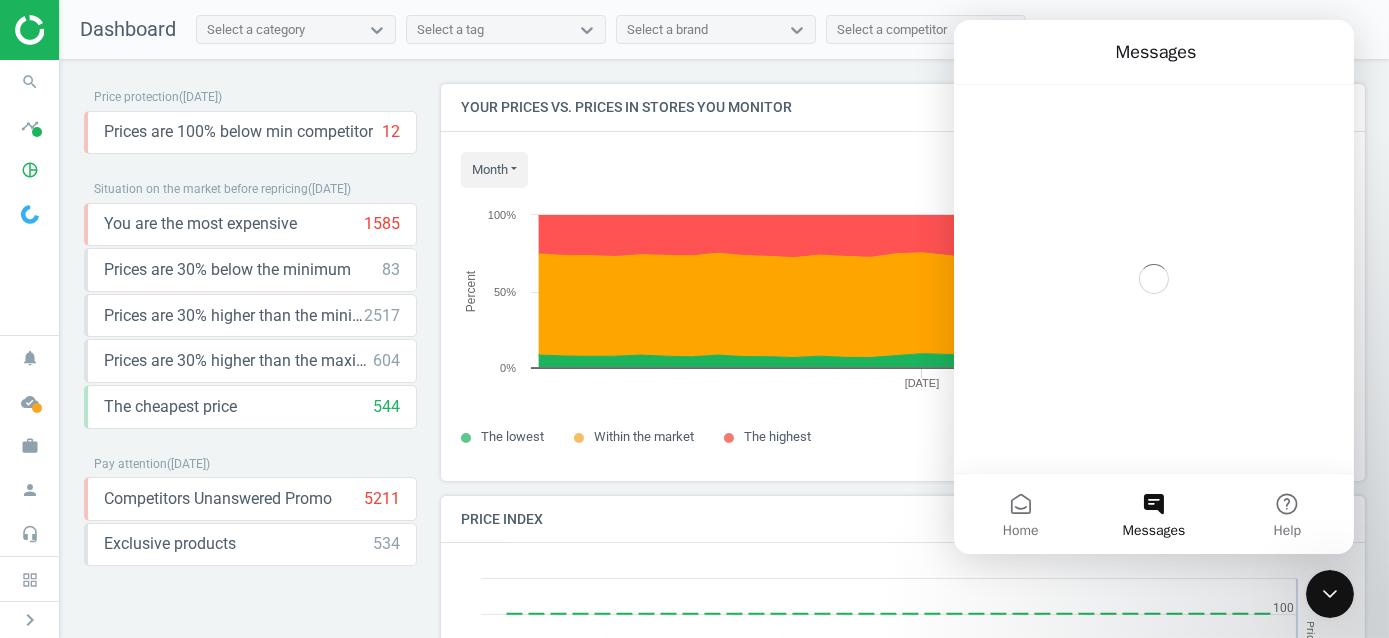 click on "Messages" at bounding box center (1152, 514) 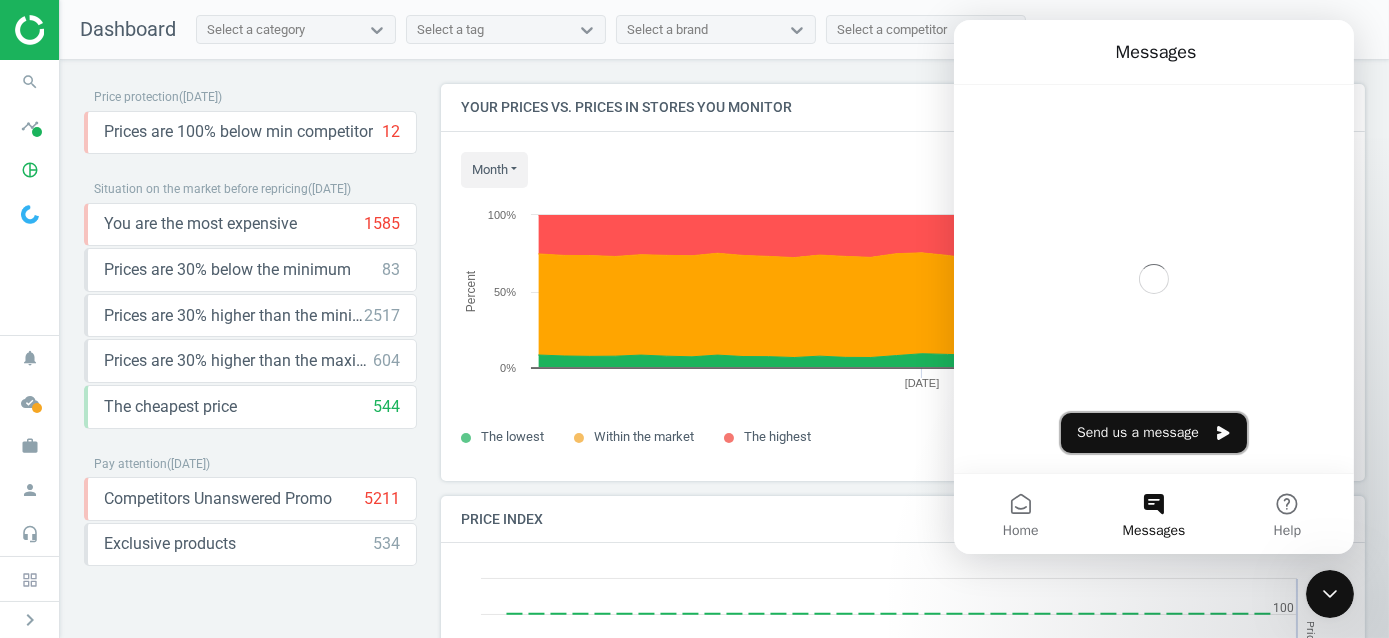click on "Send us a message" at bounding box center (1153, 433) 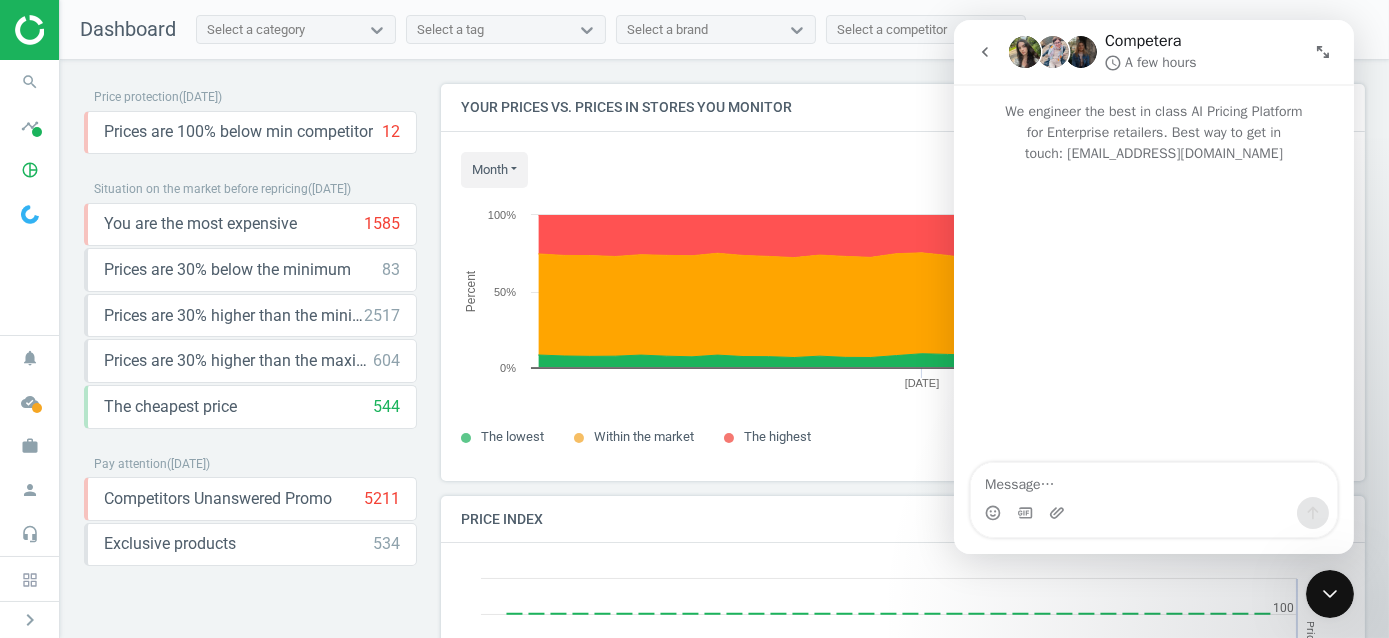 type on "Hi Competera, please remove:
1001734
1003157
thank you." 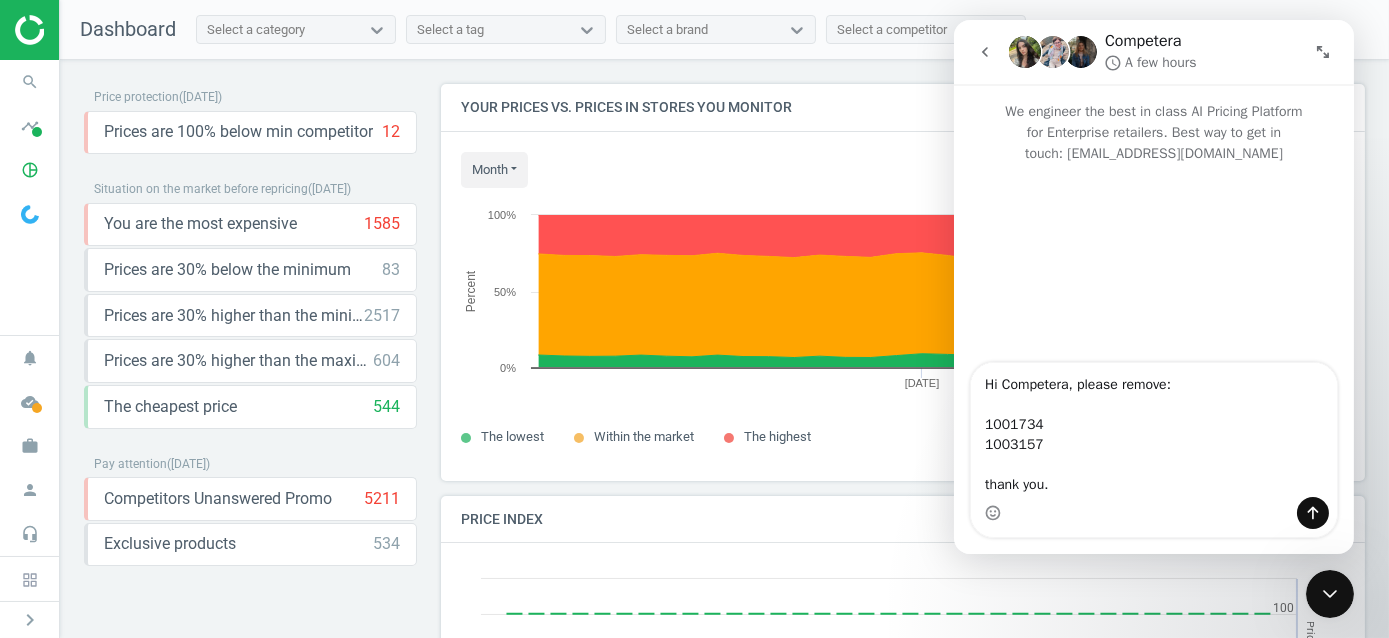click on "Hi Competera, please remove:
1001734
1003157
thank you." at bounding box center [1153, 430] 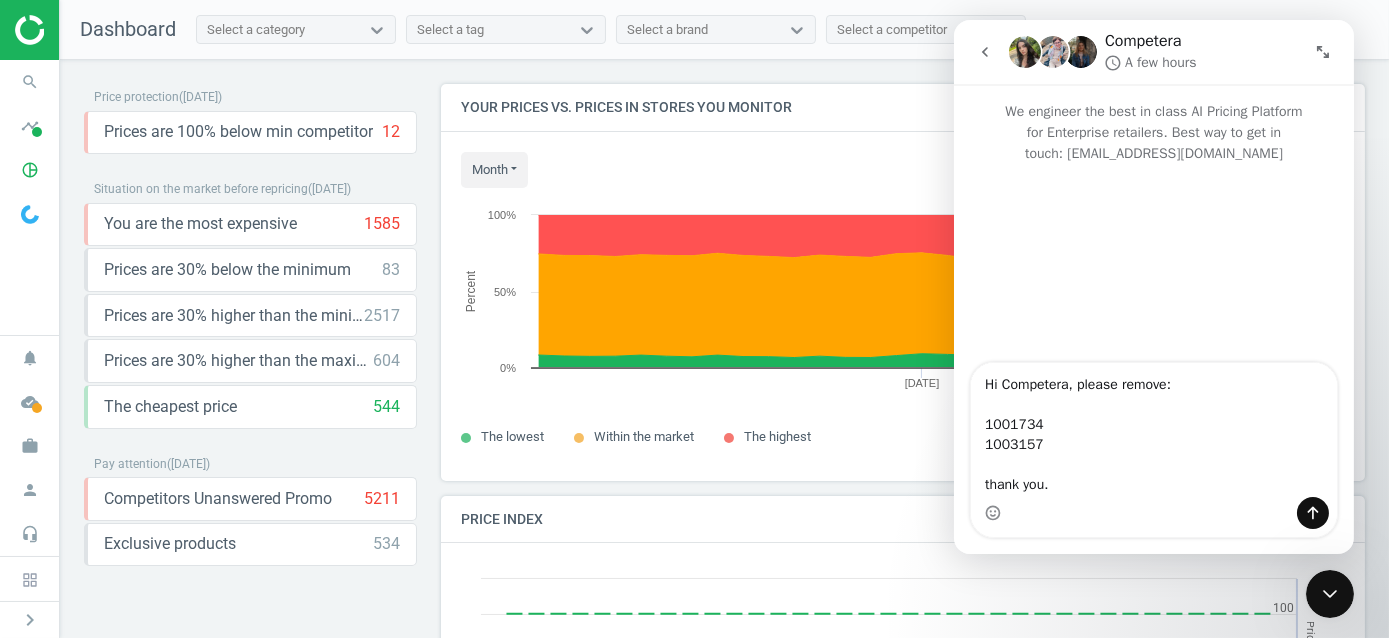 type 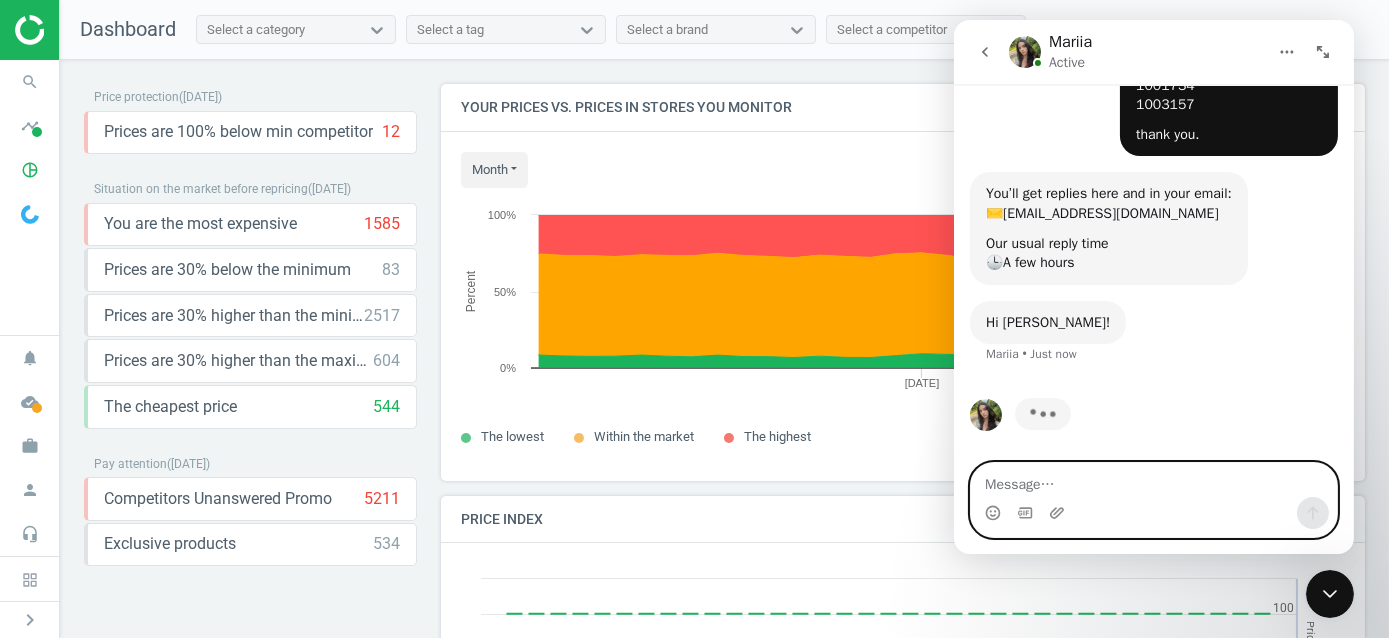 scroll, scrollTop: 0, scrollLeft: 0, axis: both 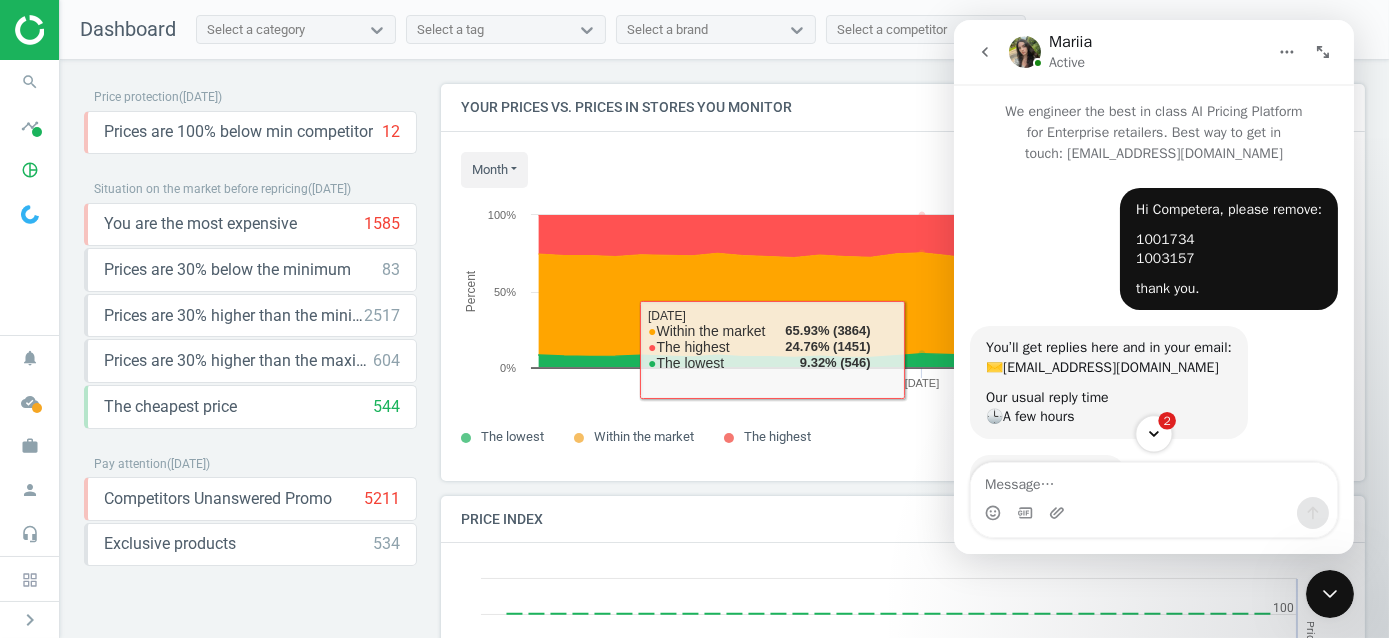 click on "2" at bounding box center [1166, 421] 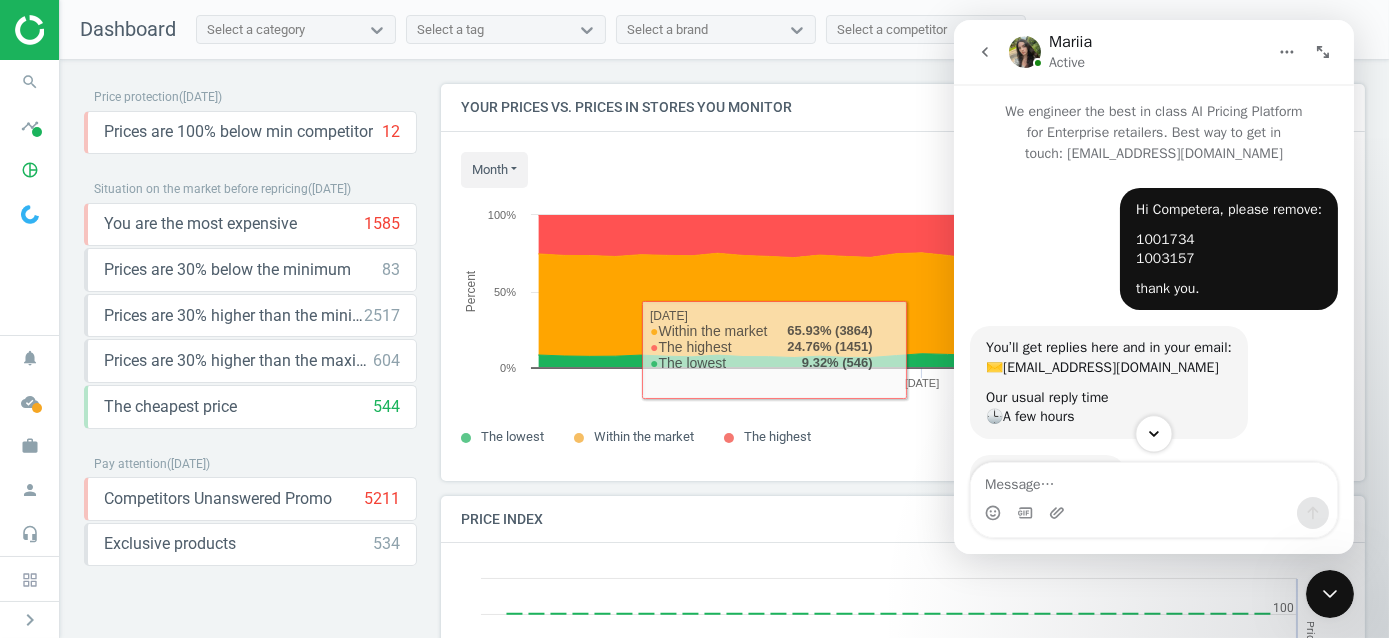 scroll, scrollTop: 2, scrollLeft: 0, axis: vertical 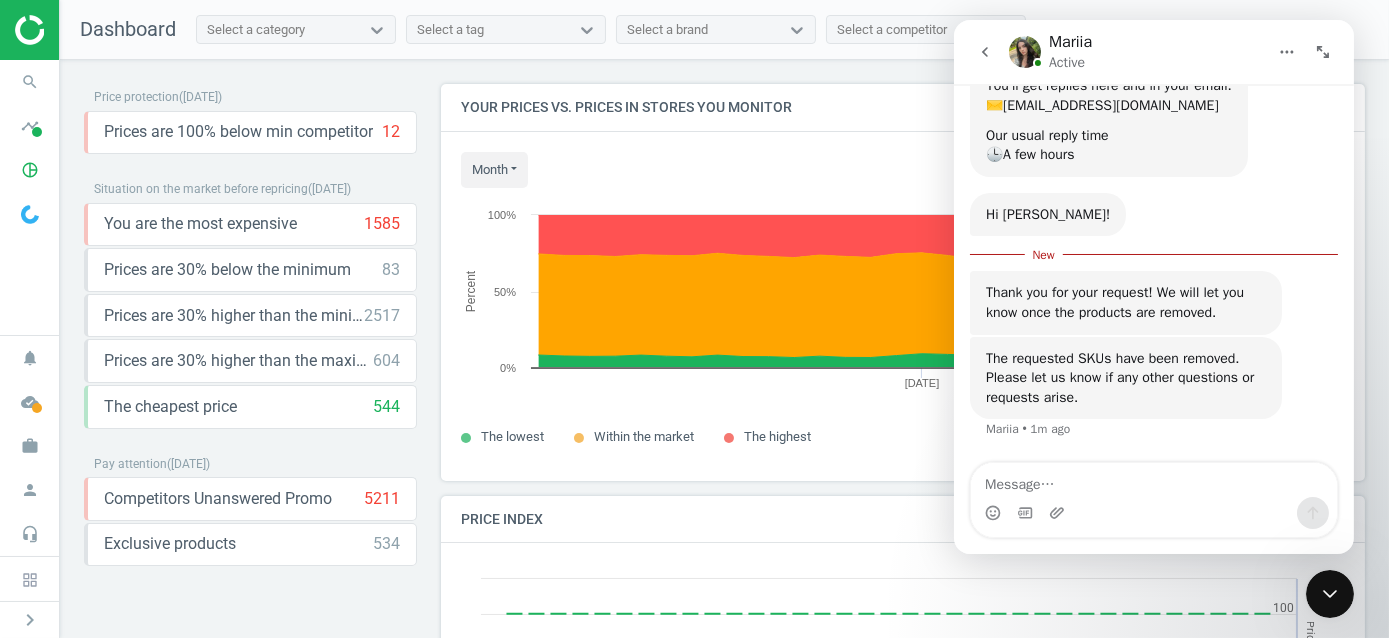 click at bounding box center (1153, 513) 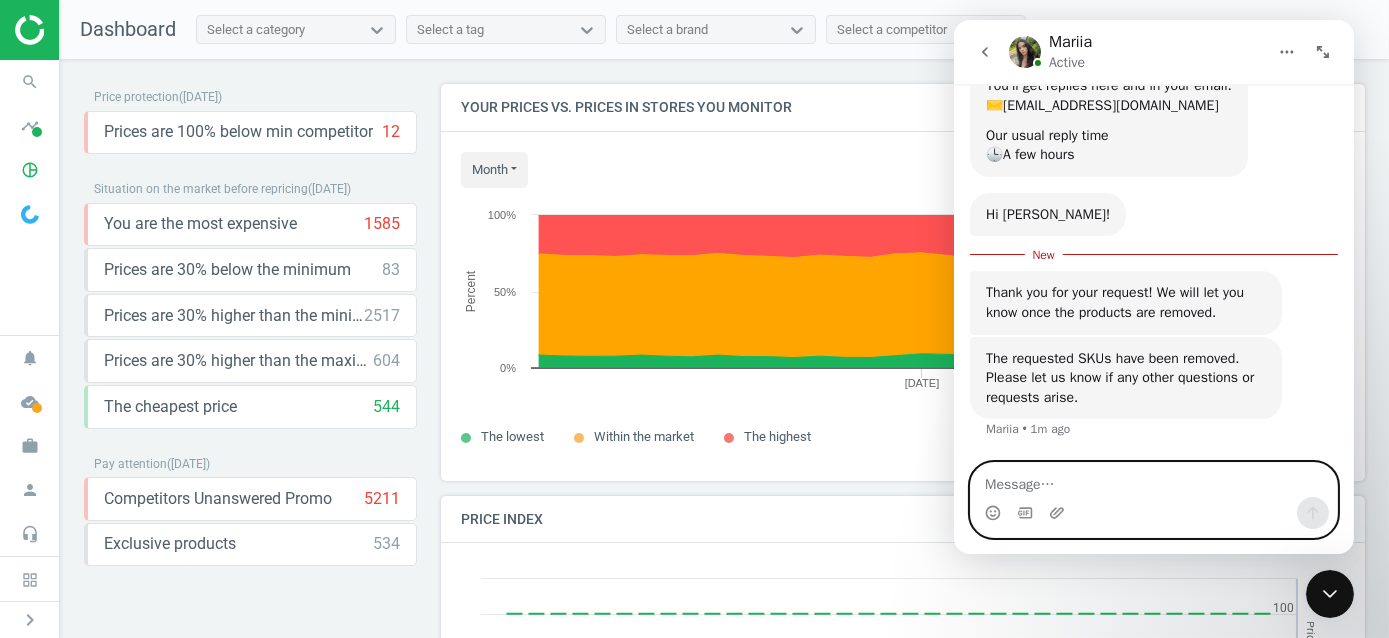 click at bounding box center [1153, 480] 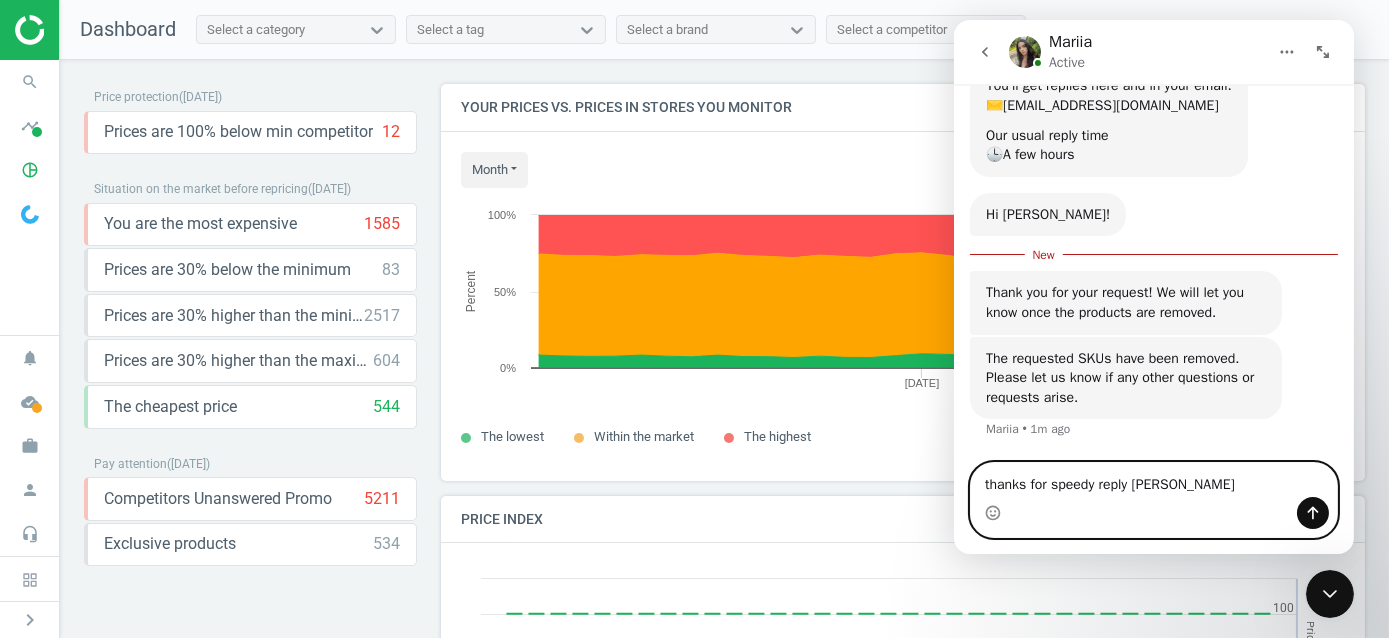 type on "thanks for speedy reply marria" 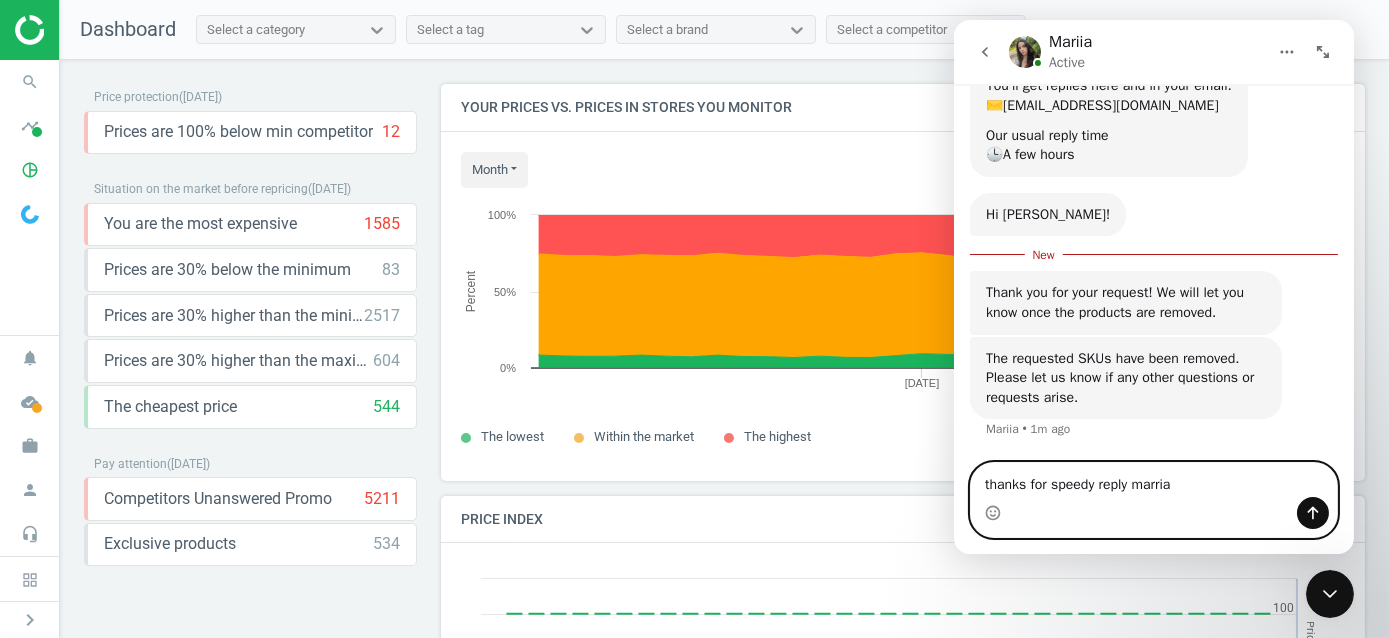 type 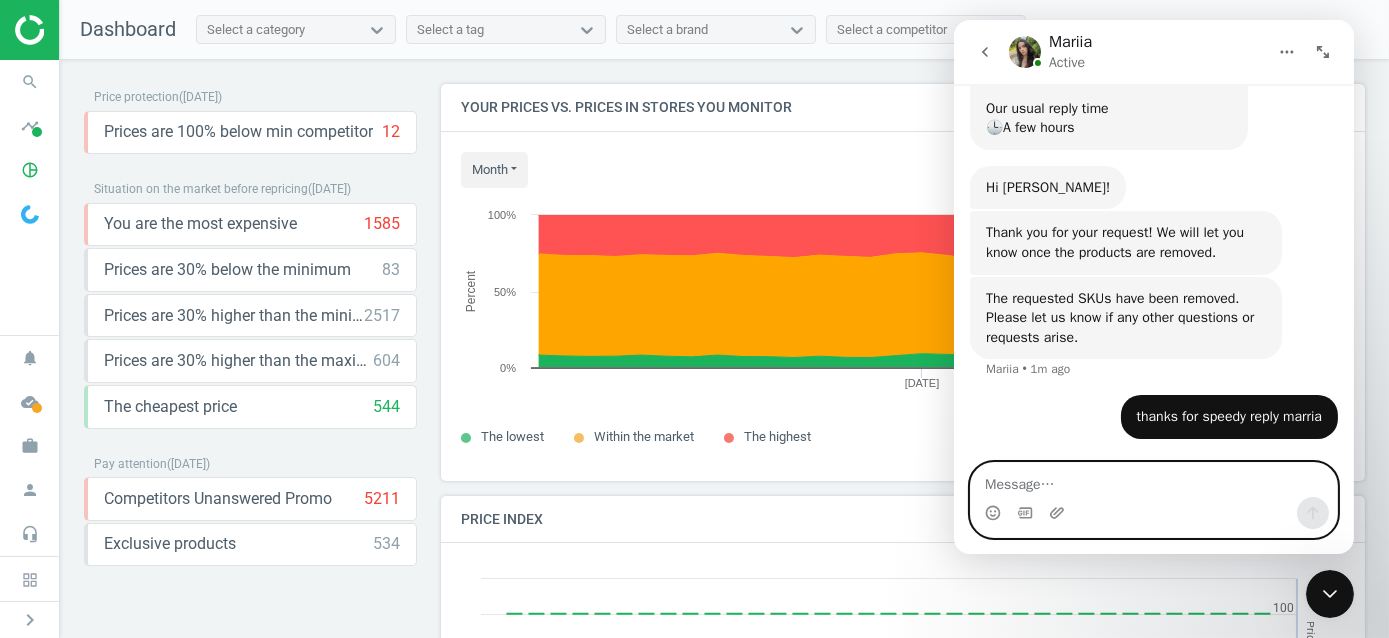 scroll, scrollTop: 324, scrollLeft: 0, axis: vertical 